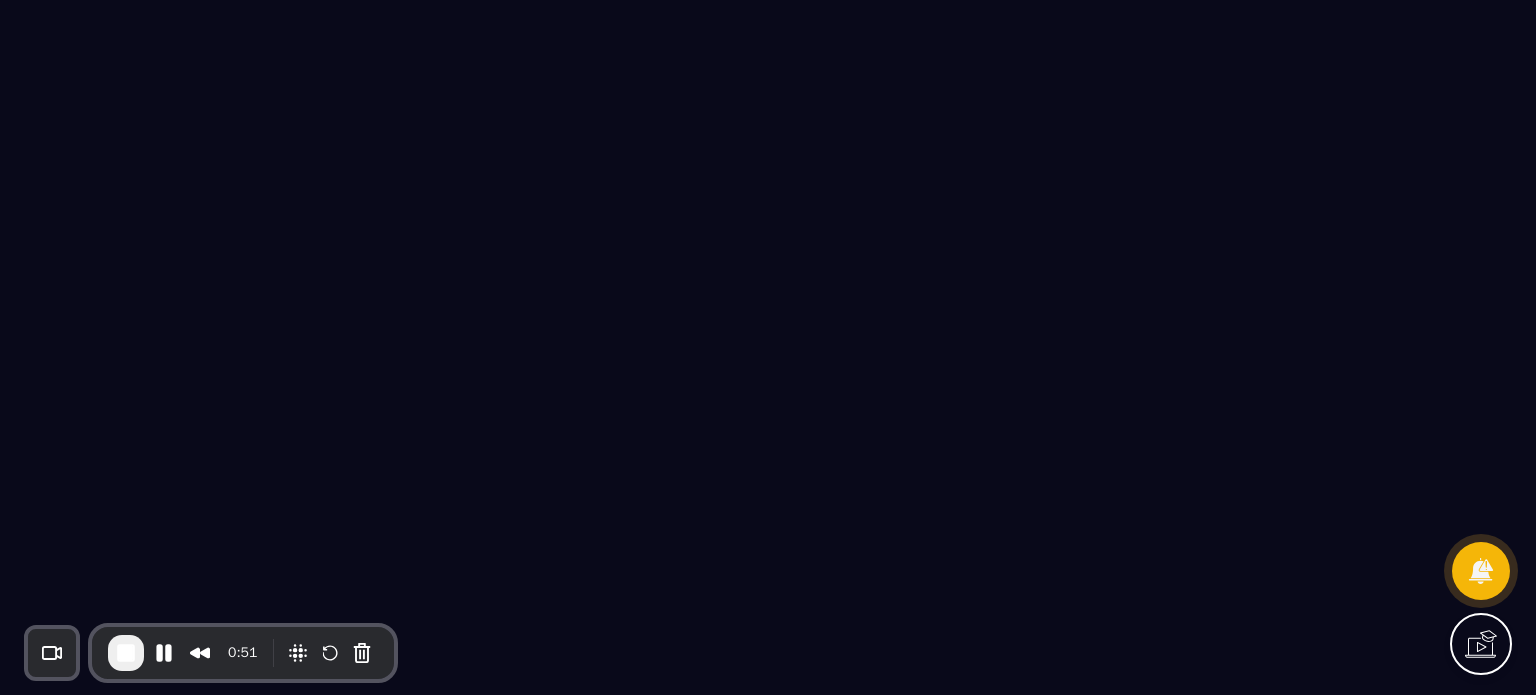 scroll, scrollTop: 0, scrollLeft: 0, axis: both 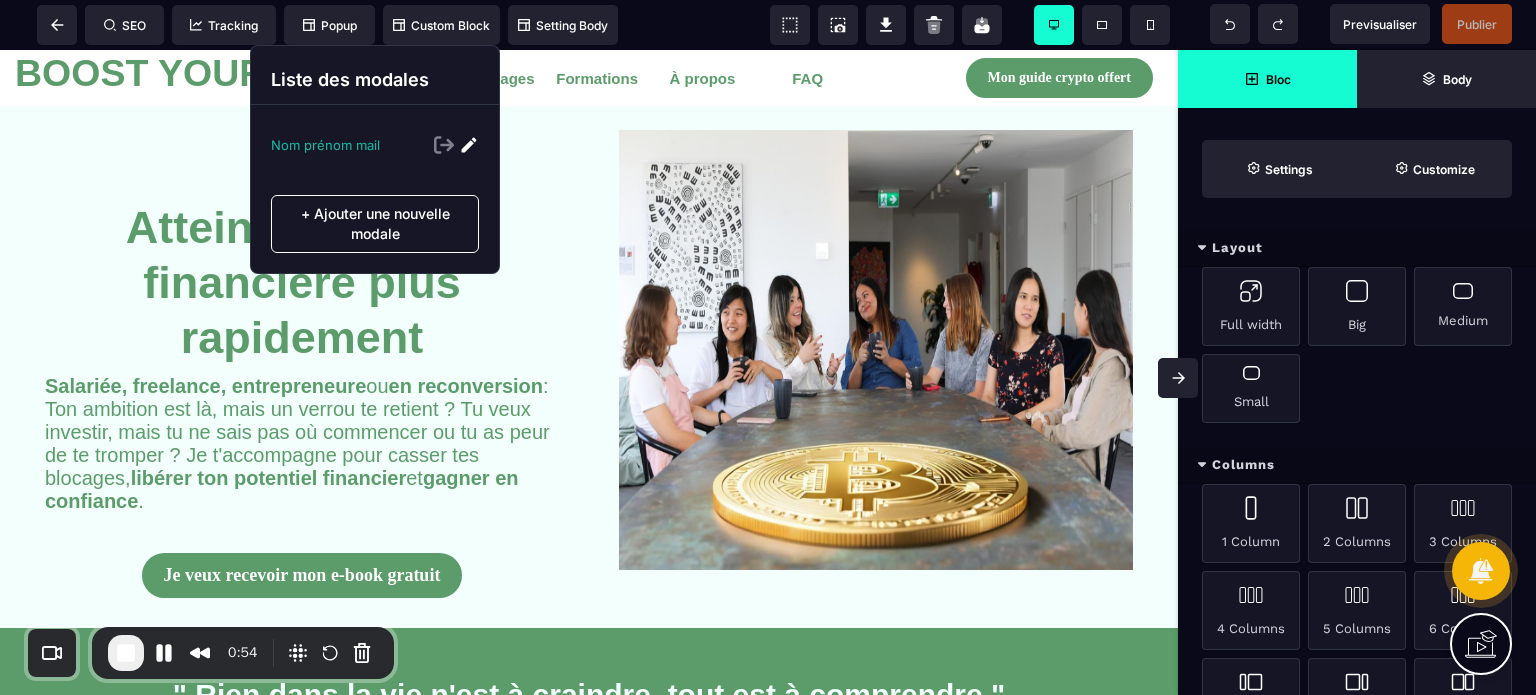 click on "Nom prénom mail" at bounding box center [325, 145] 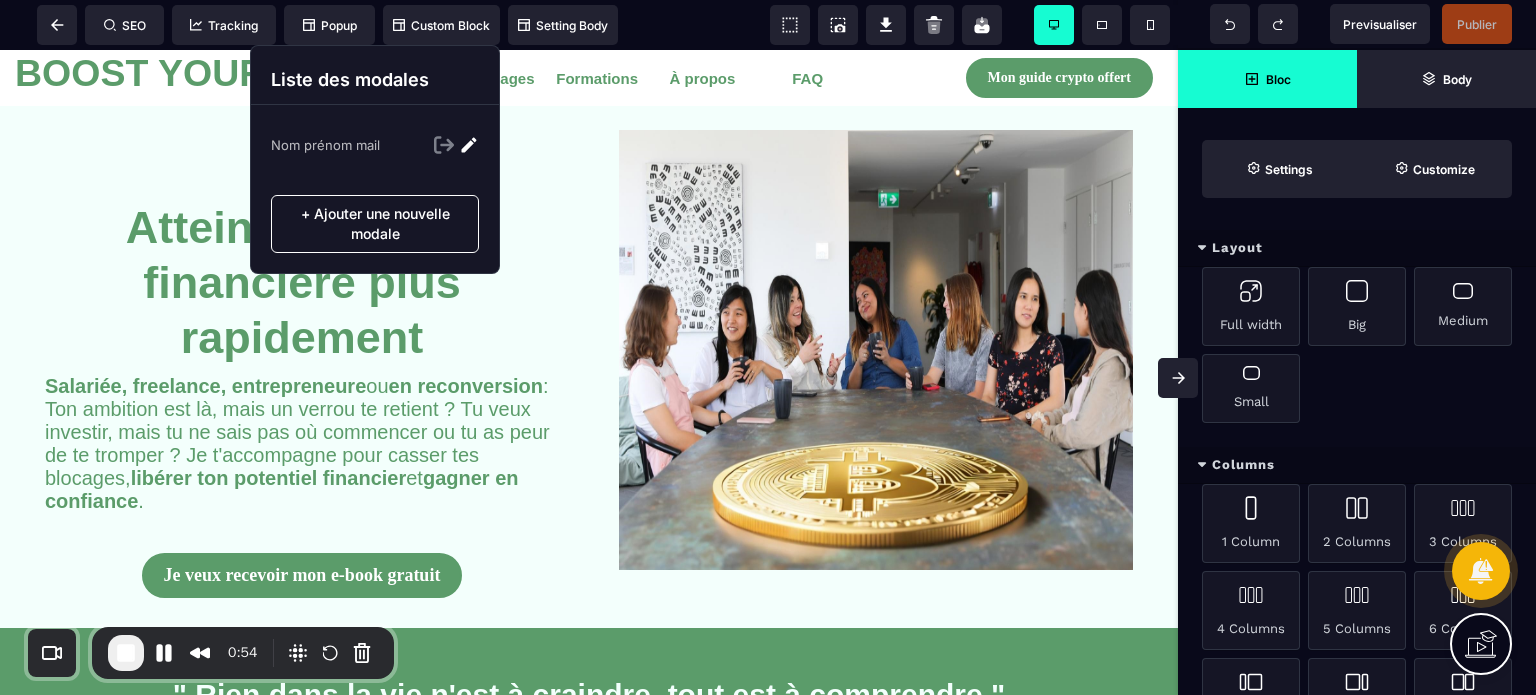 select 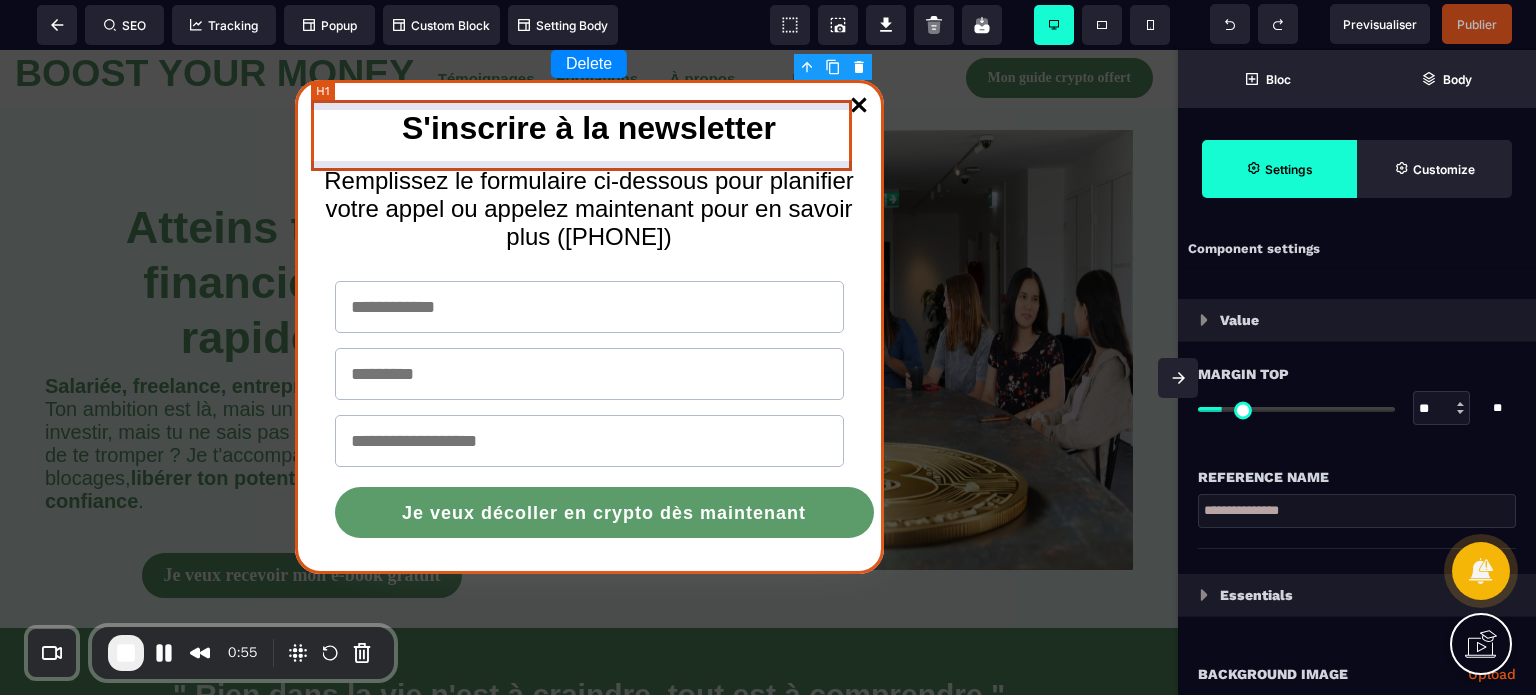 type on "*" 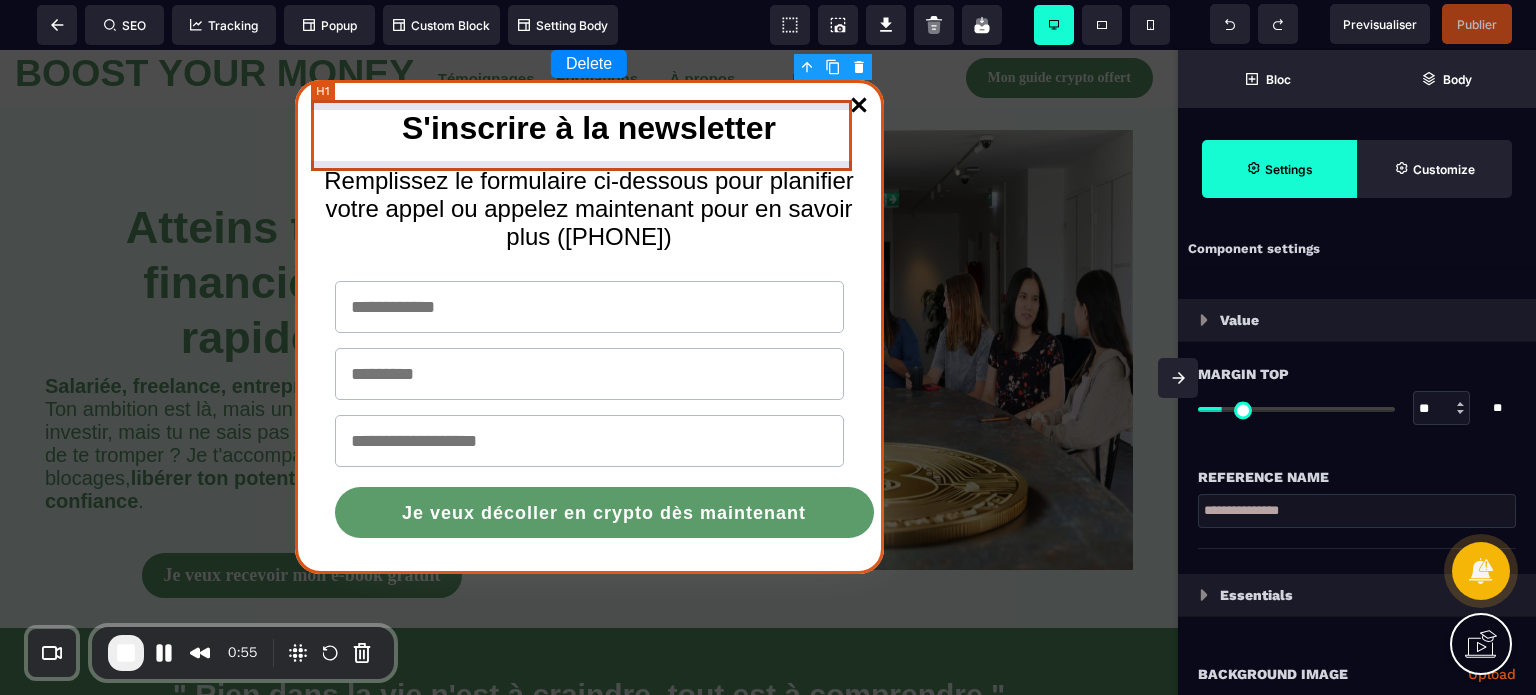 type on "*" 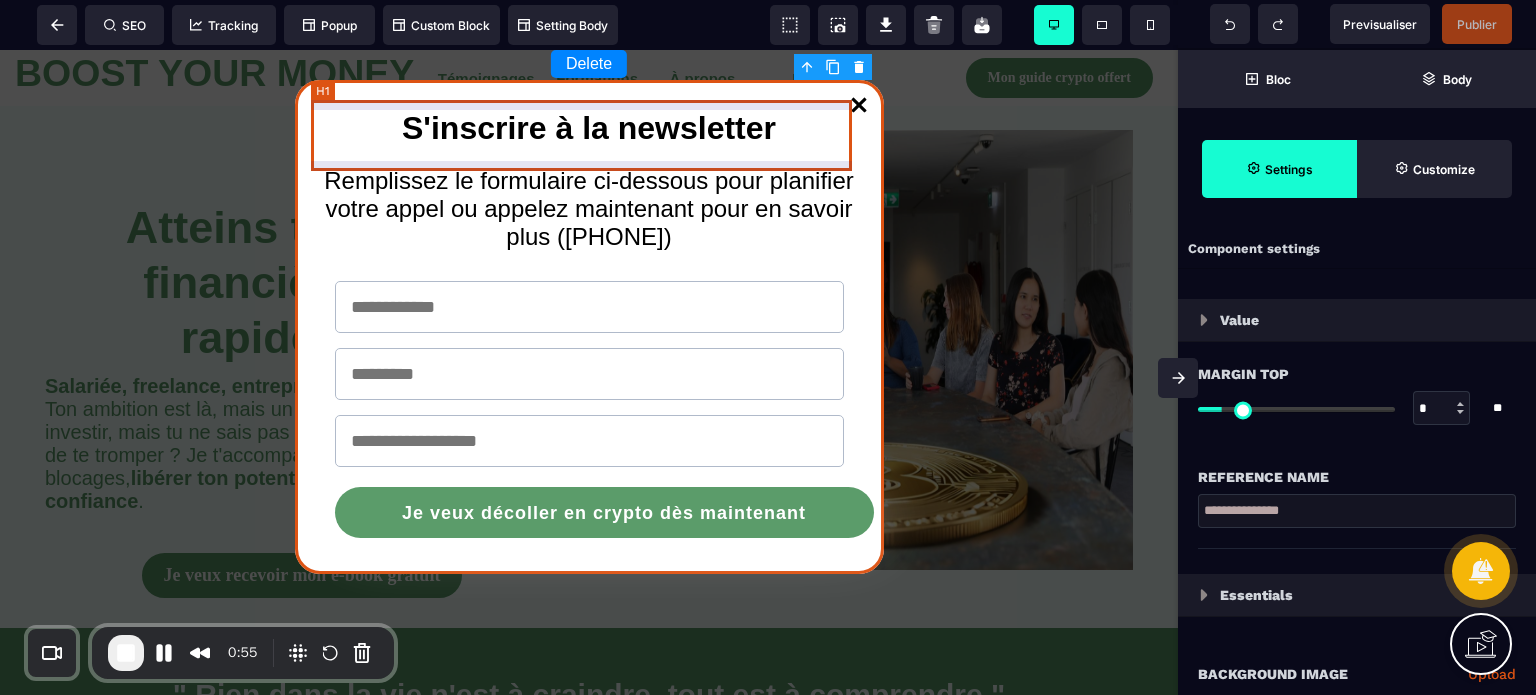 type on "*" 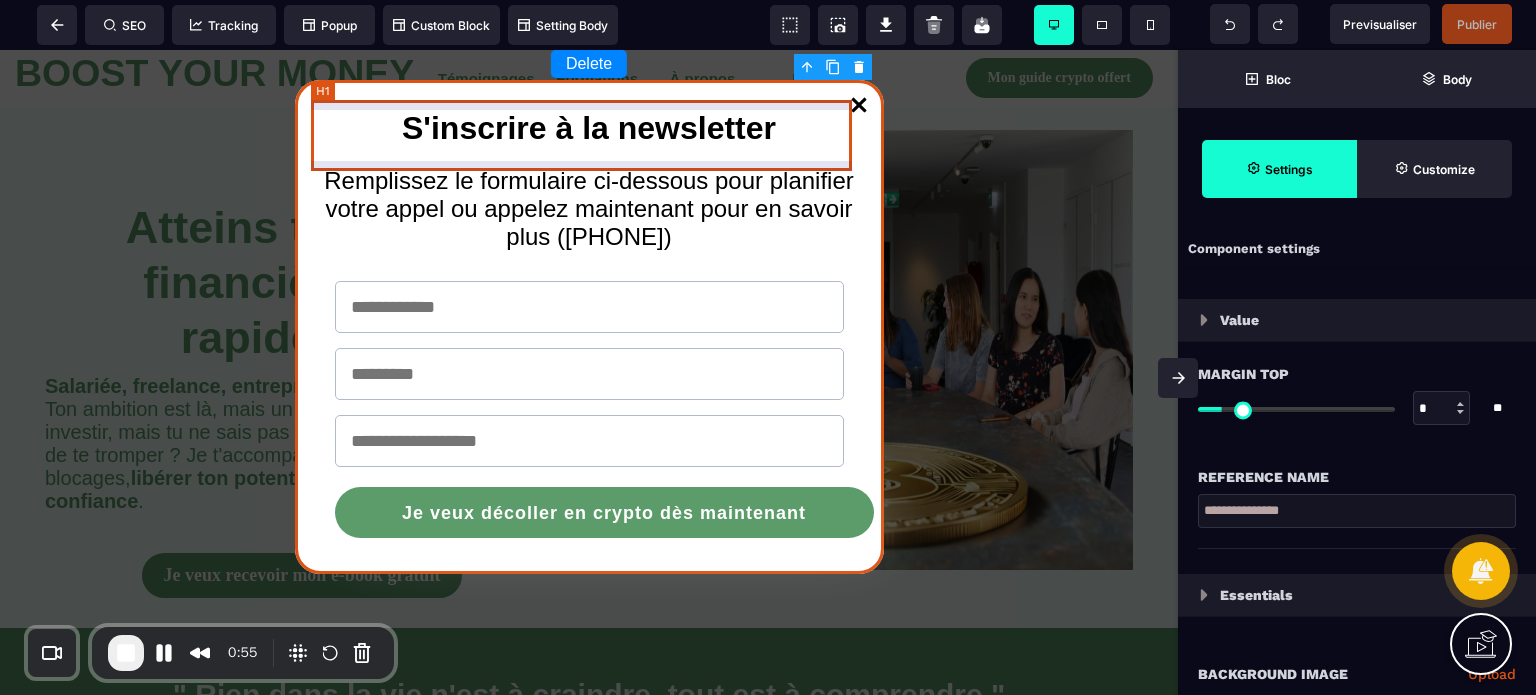 type on "**" 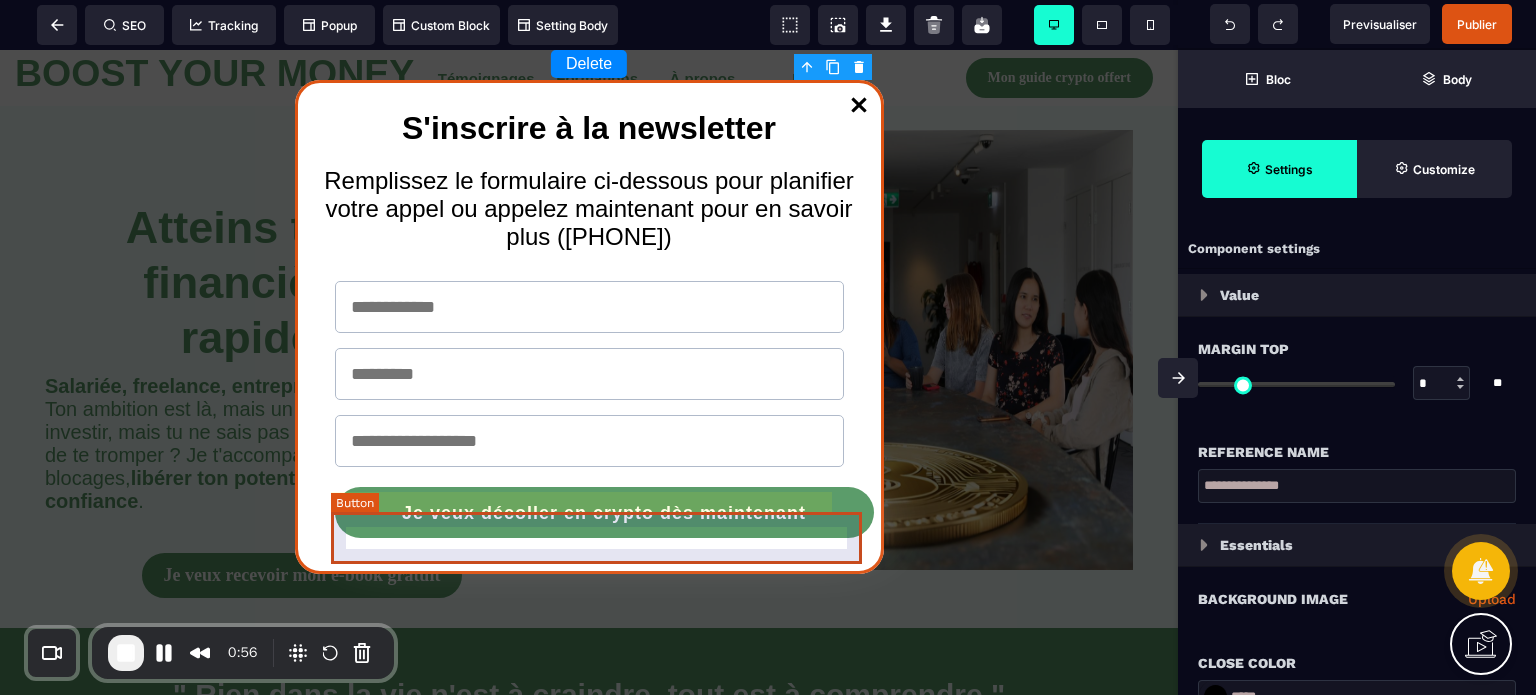 click on "Je veux décoller en crypto dès maintenant" at bounding box center (604, 513) 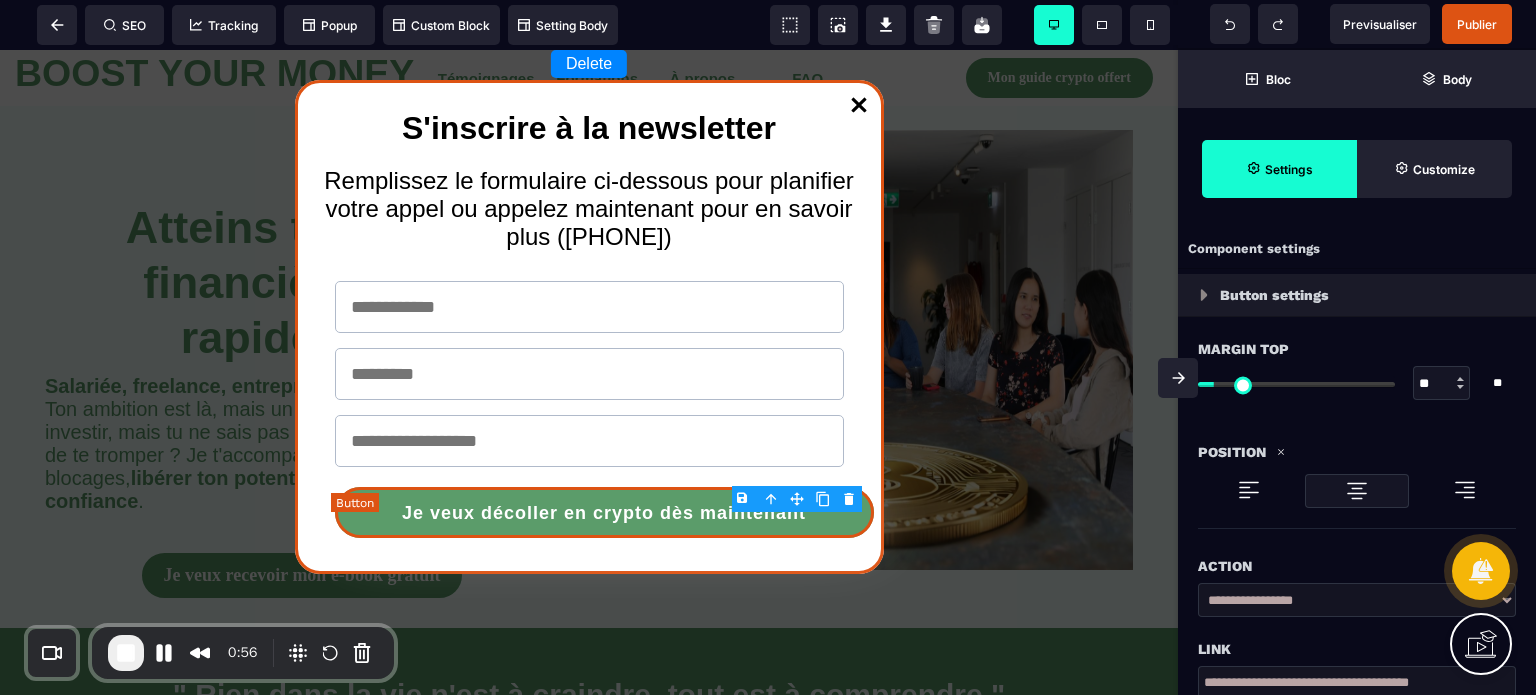 type on "**" 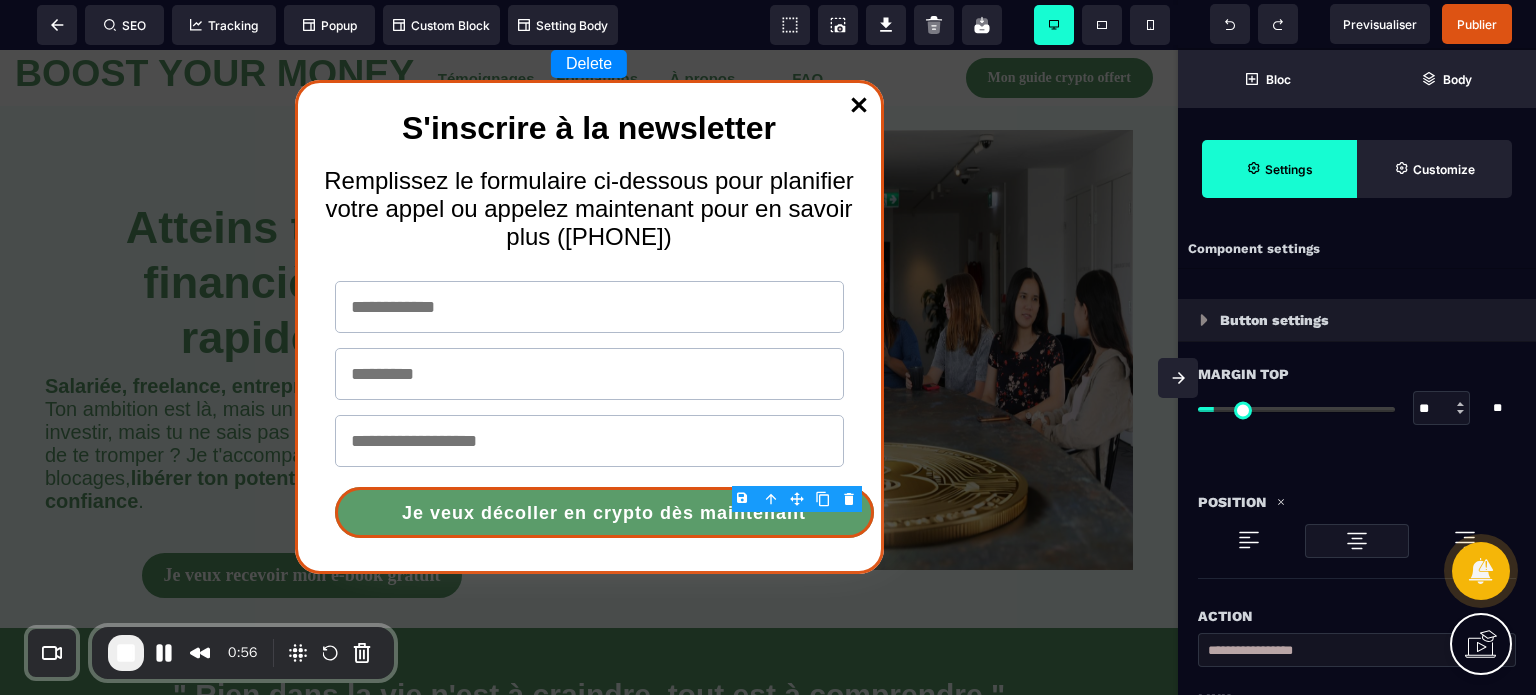 select 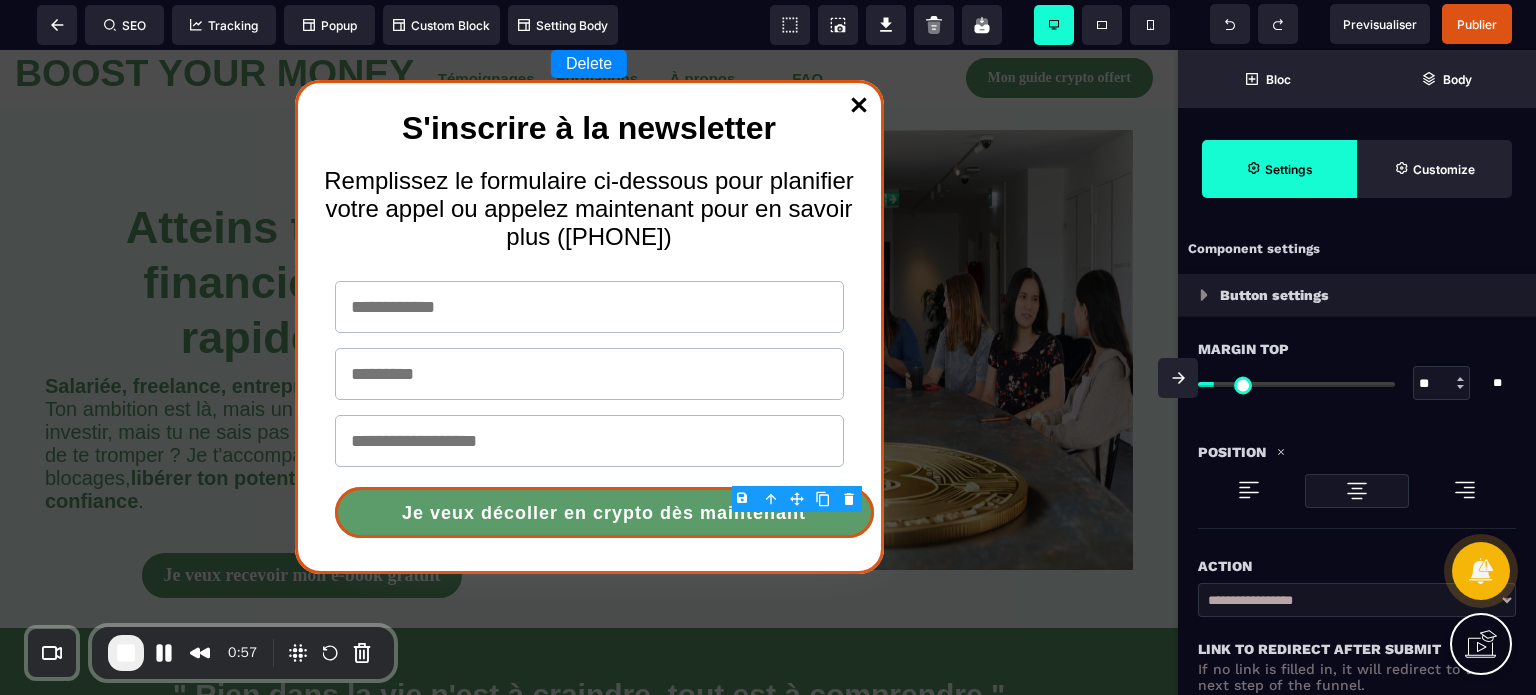 click on "Action" at bounding box center [1357, 566] 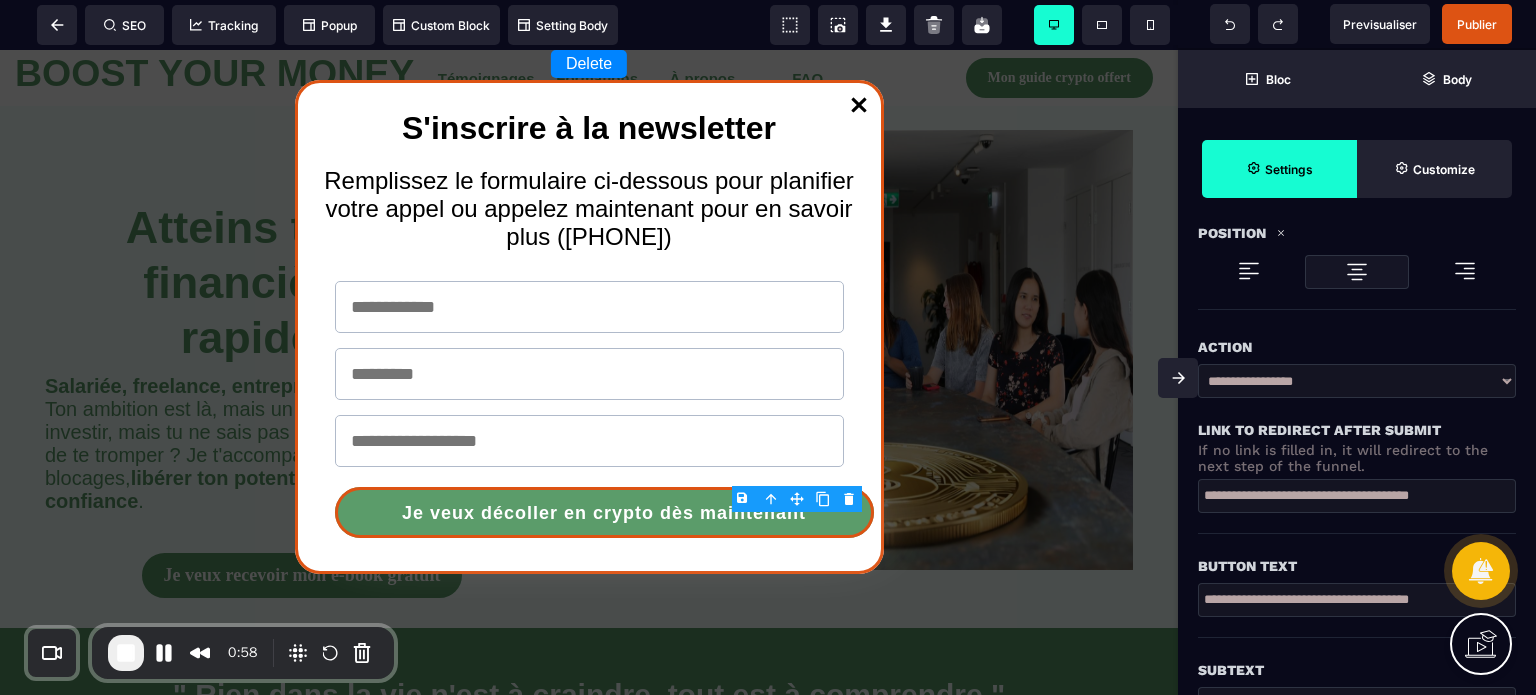 scroll, scrollTop: 240, scrollLeft: 0, axis: vertical 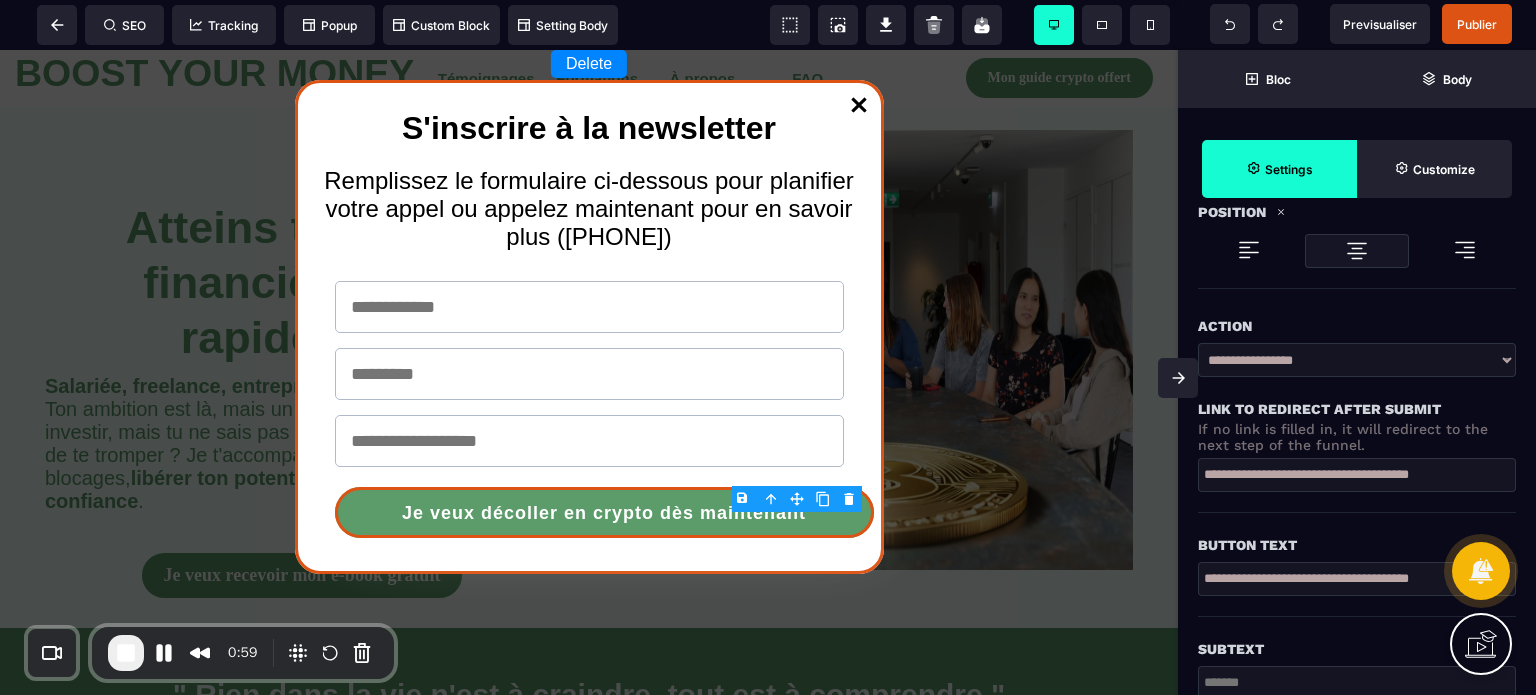 click on "**********" at bounding box center (1357, 475) 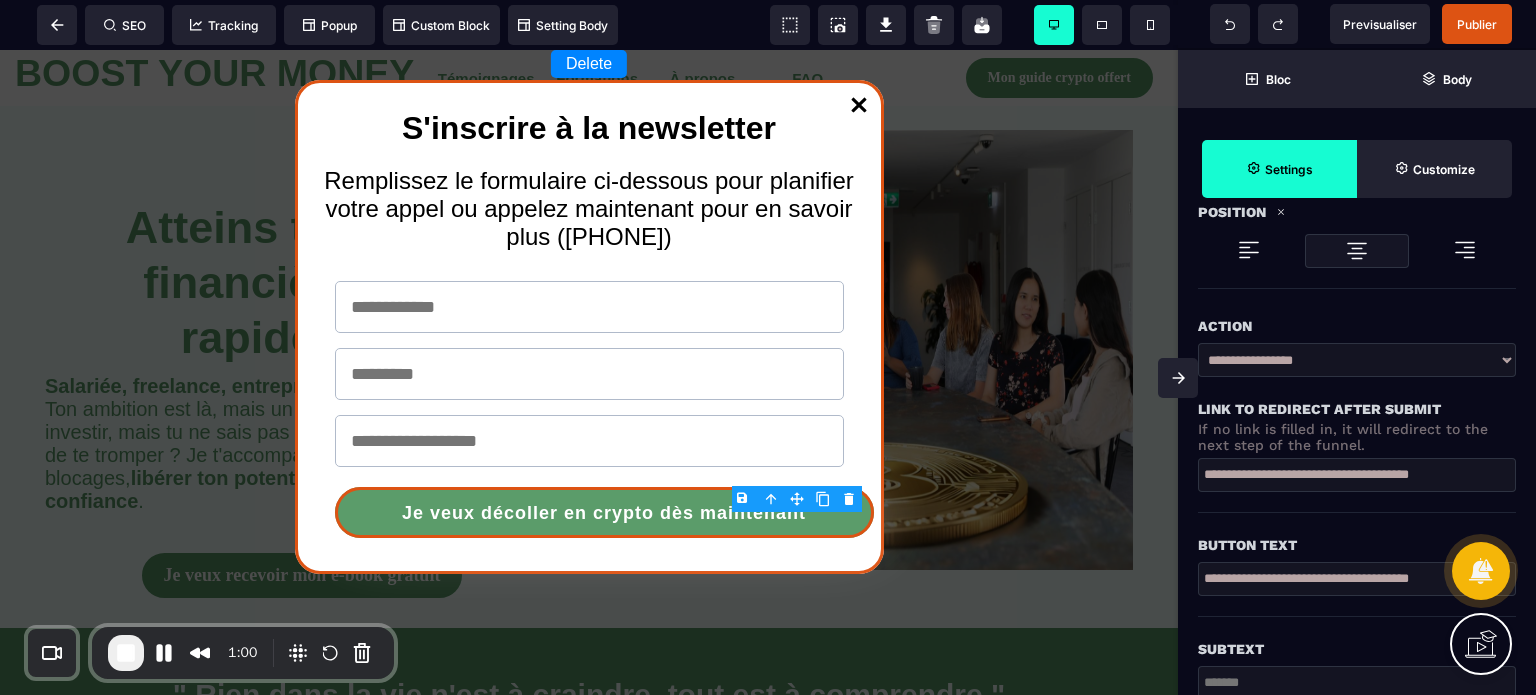 type on "**********" 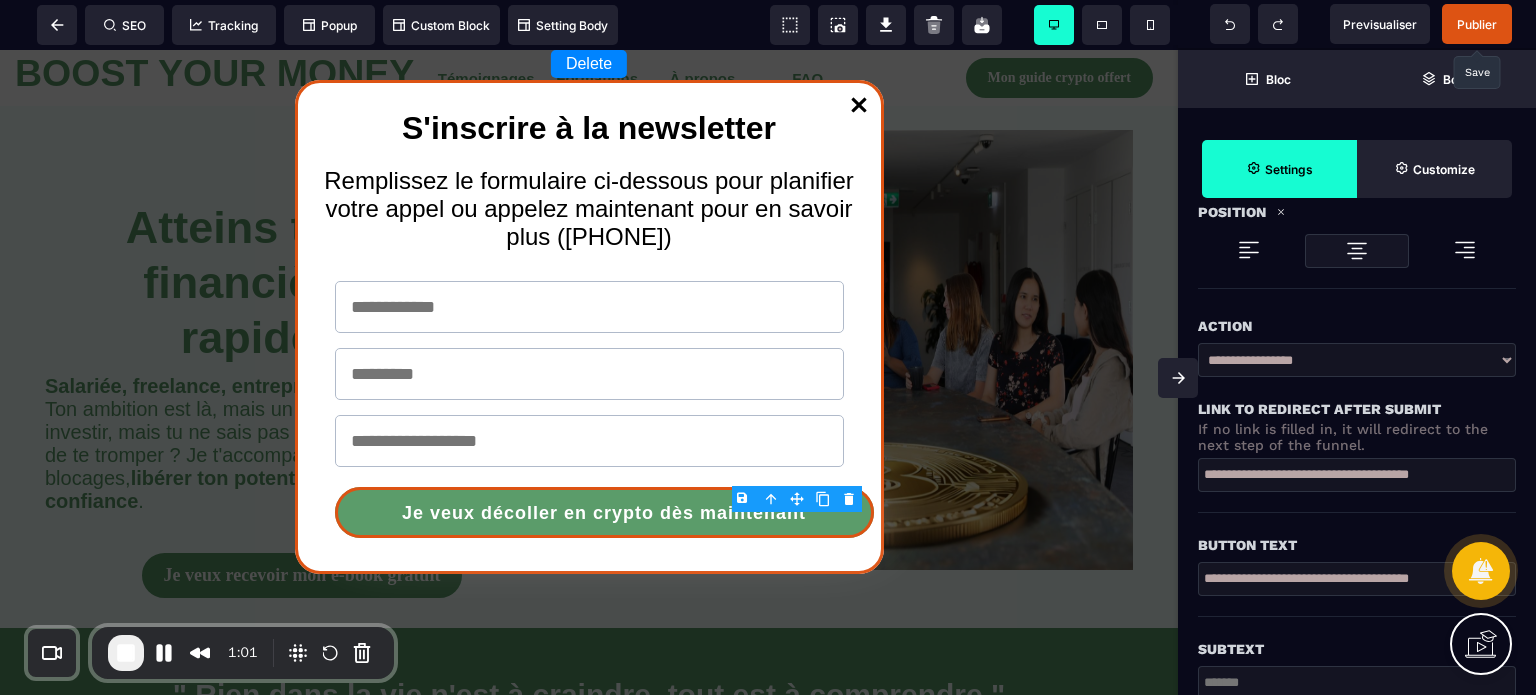click on "Publier" at bounding box center (1477, 24) 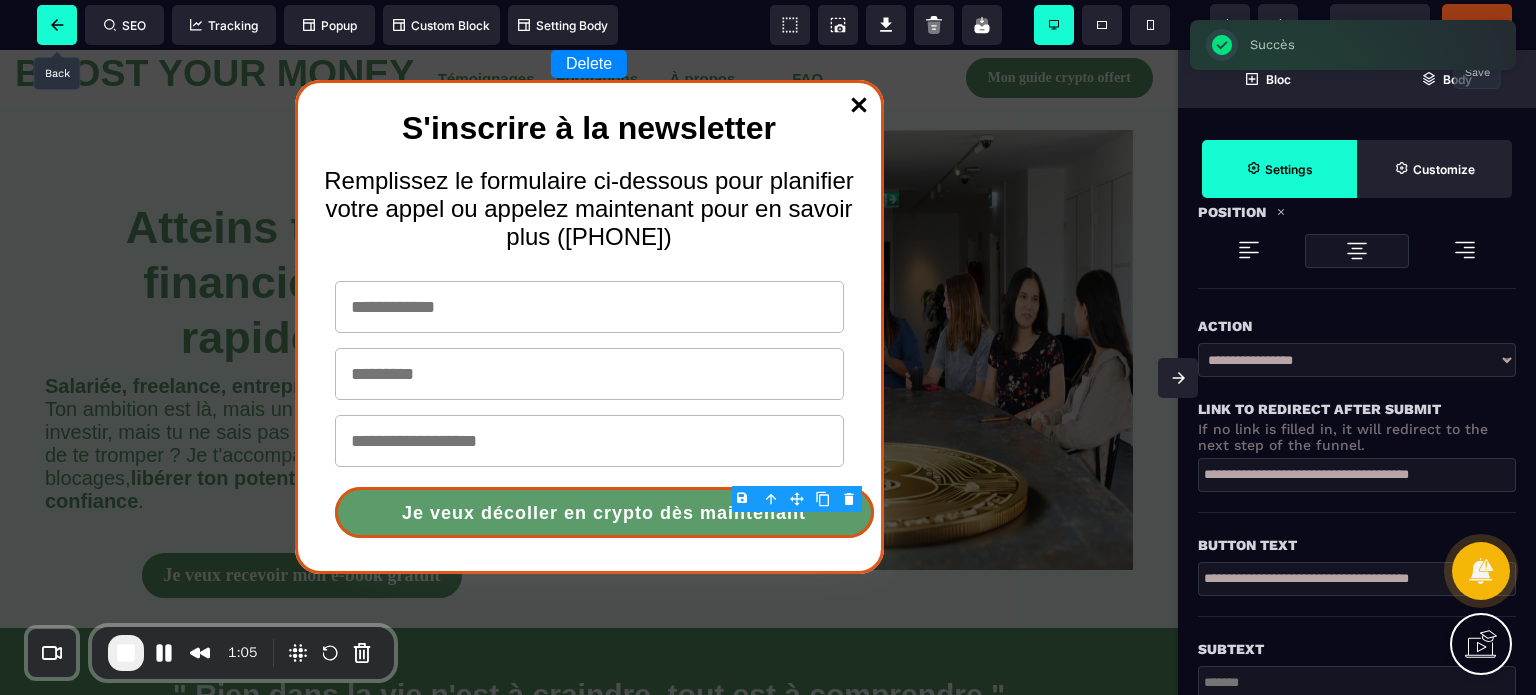 click at bounding box center (57, 25) 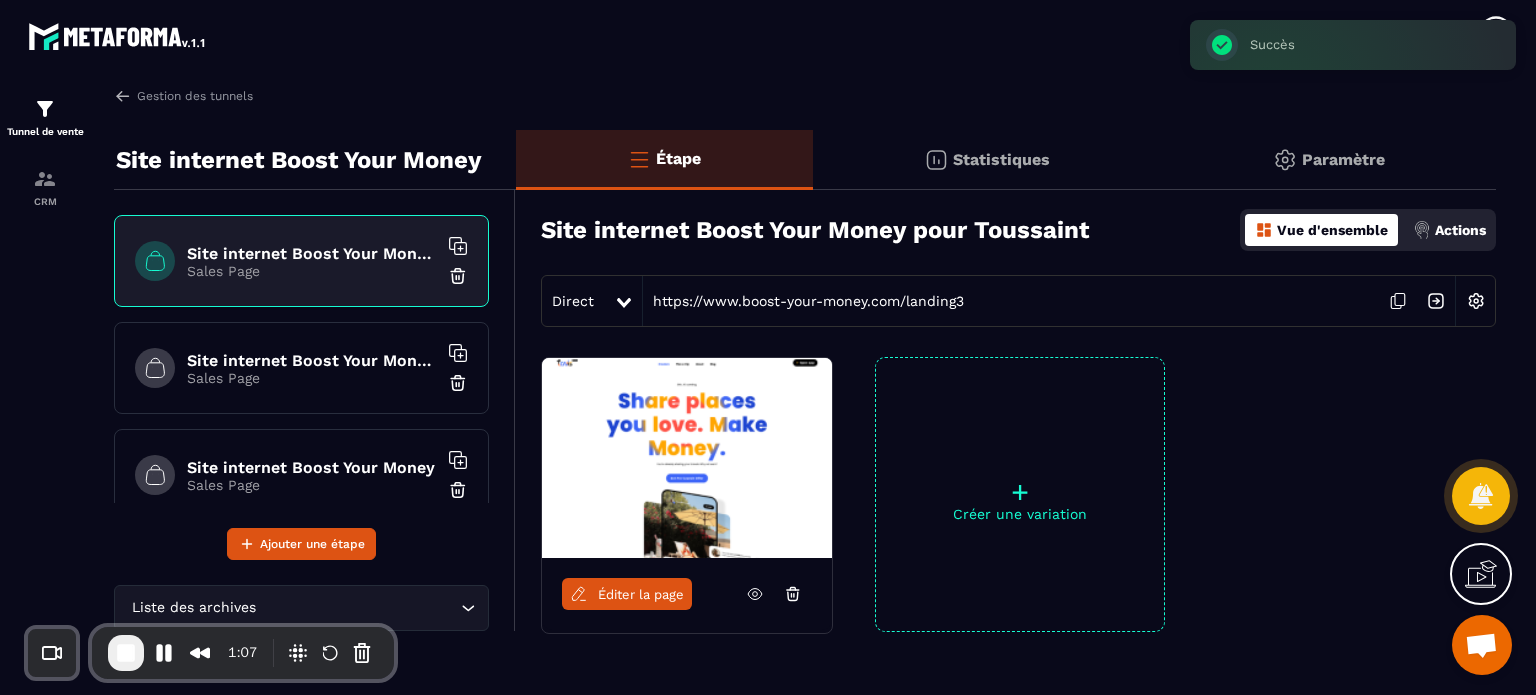 click on "Sales Page" at bounding box center (312, 378) 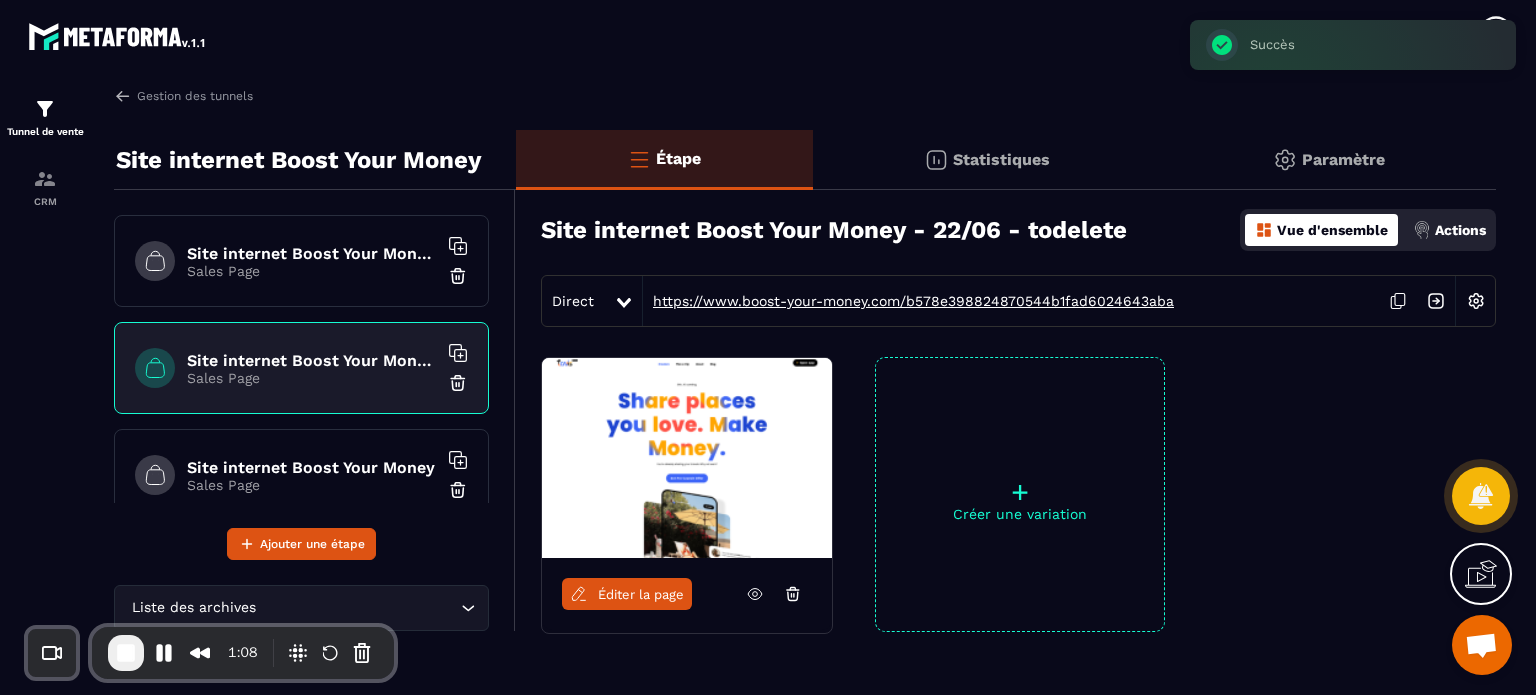 click on "https://www.boost-your-money.com/b578e398824870544b1fad6024643aba" at bounding box center (908, 301) 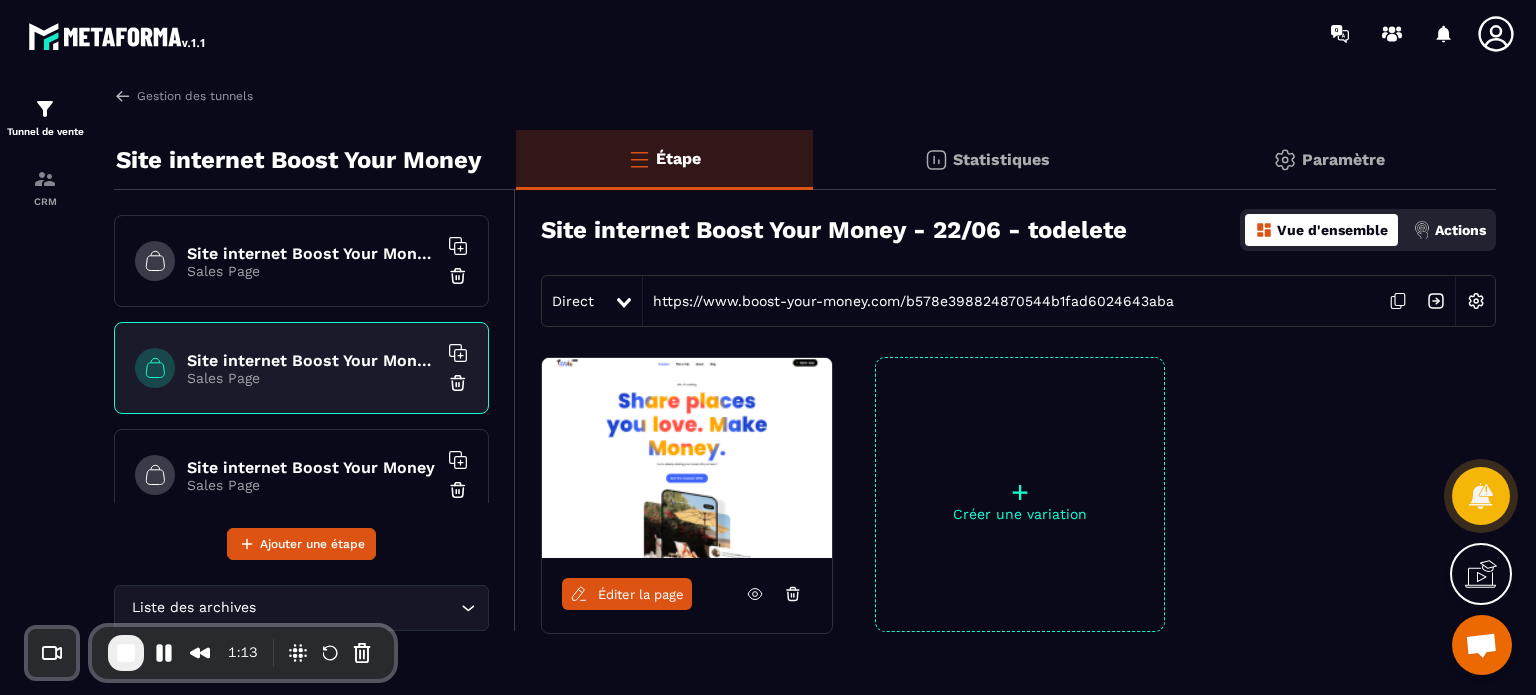 click on "Sales Page" at bounding box center (312, 485) 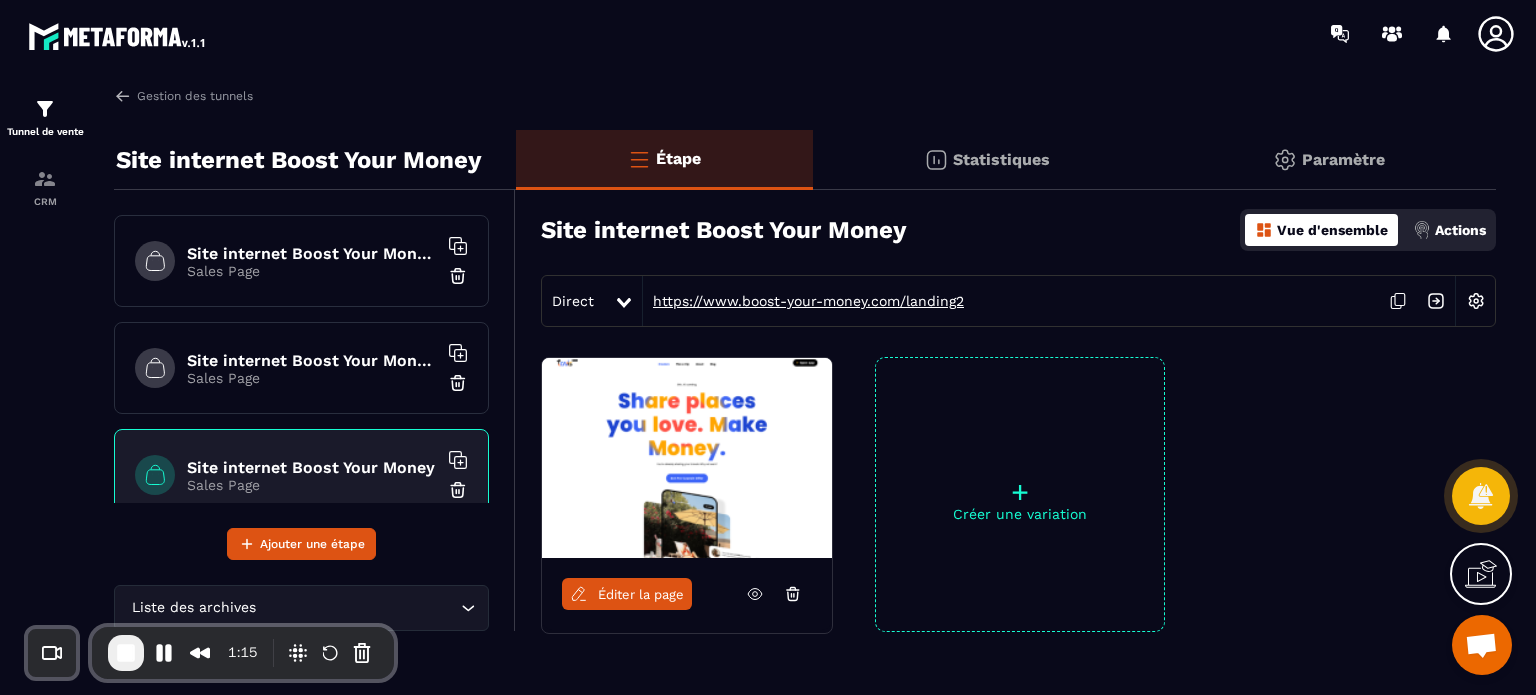 click on "https://www.boost-your-money.com/landing2" at bounding box center [803, 301] 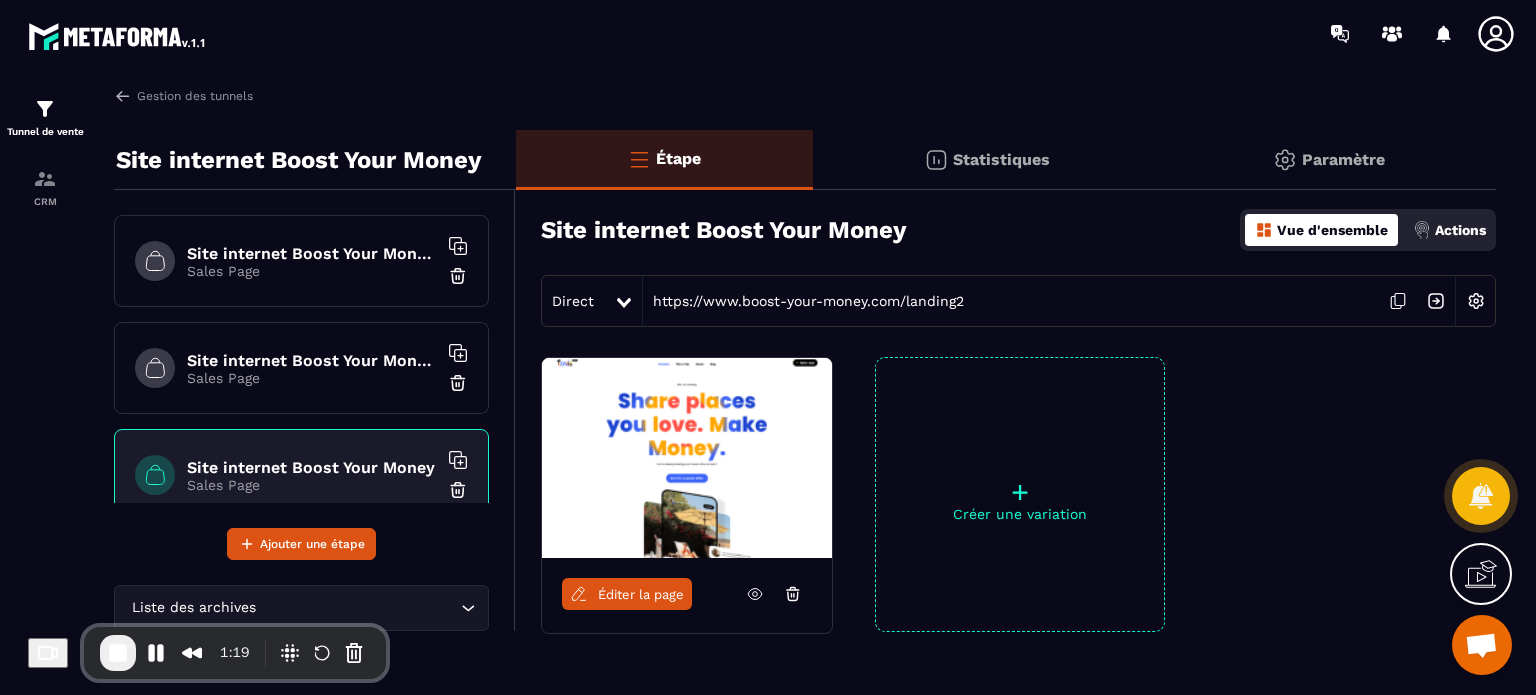click on "Site internet Boost Your Money pour Toussaint Sales Page" at bounding box center (301, 261) 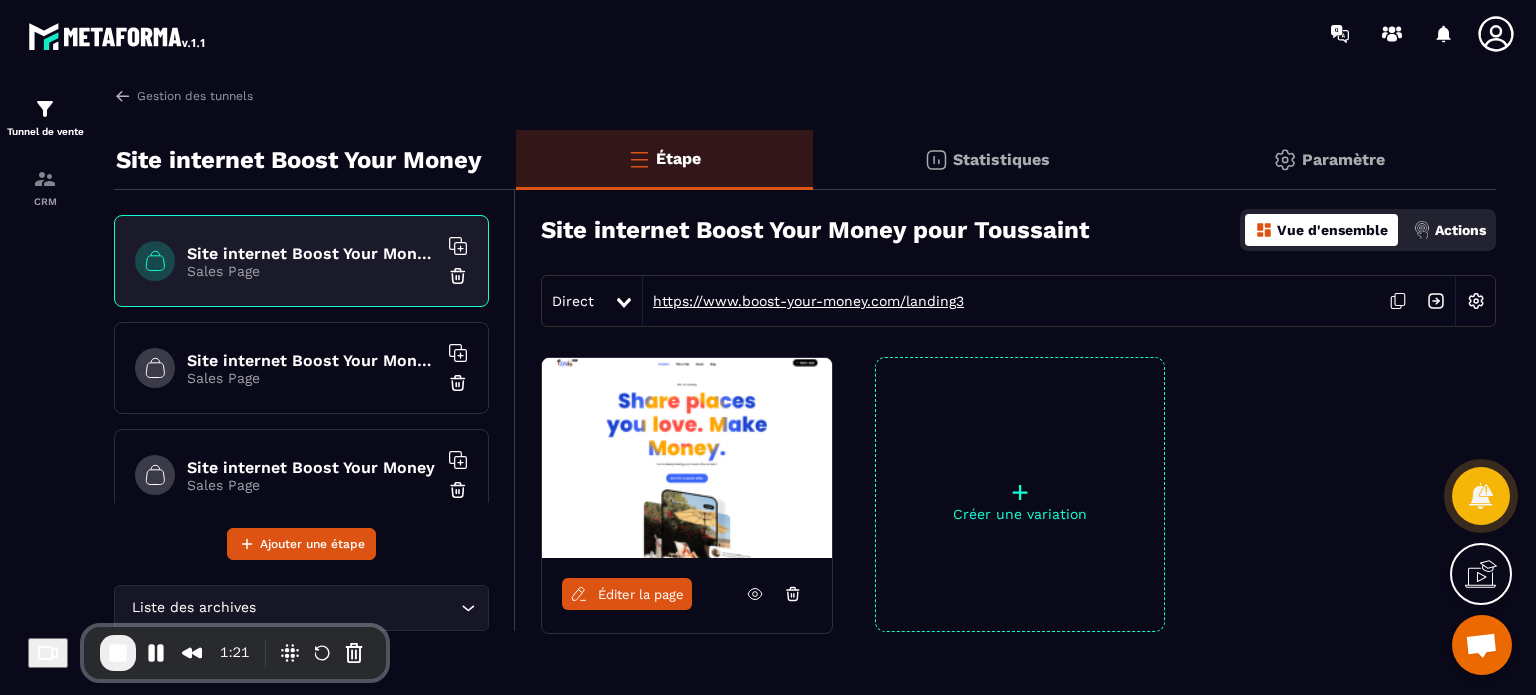 click on "https://www.boost-your-money.com/landing3" at bounding box center [803, 301] 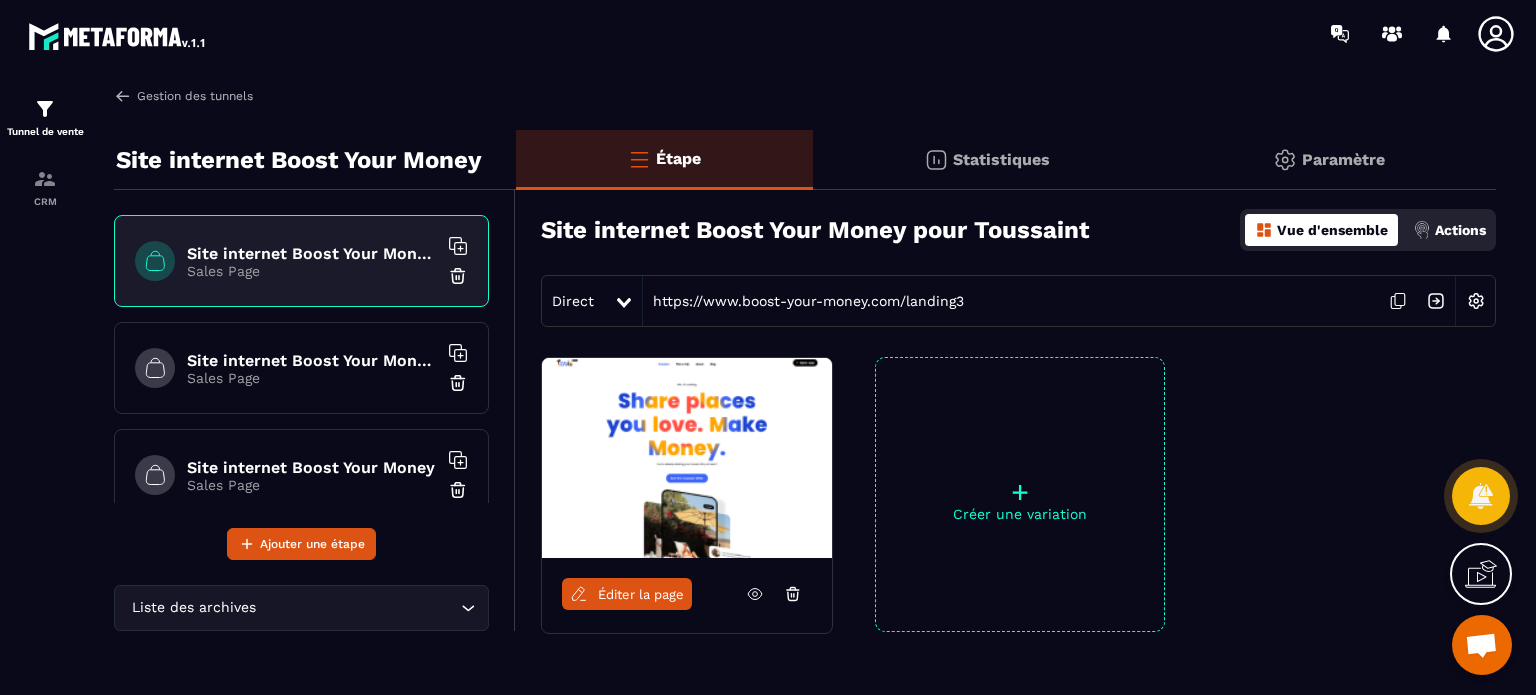 click on "Gestion des tunnels" at bounding box center (183, 96) 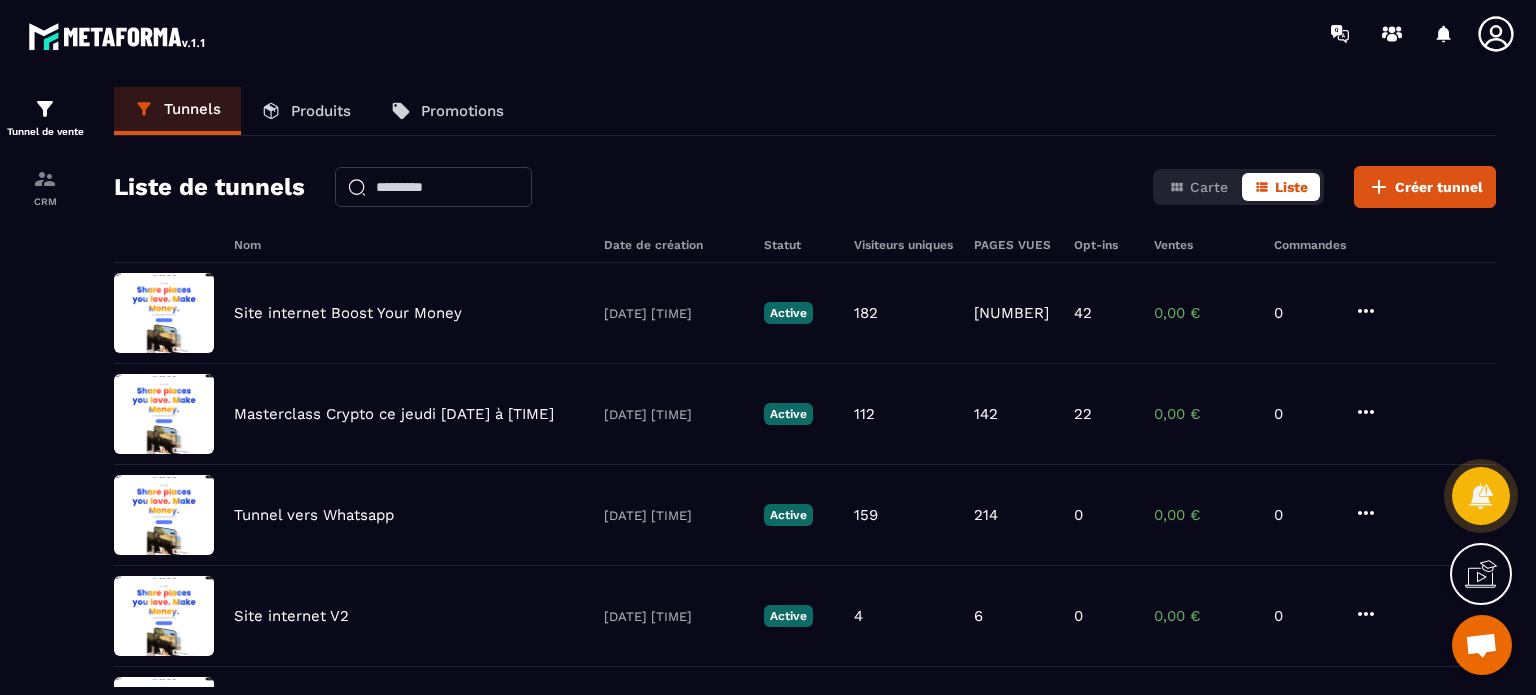 click 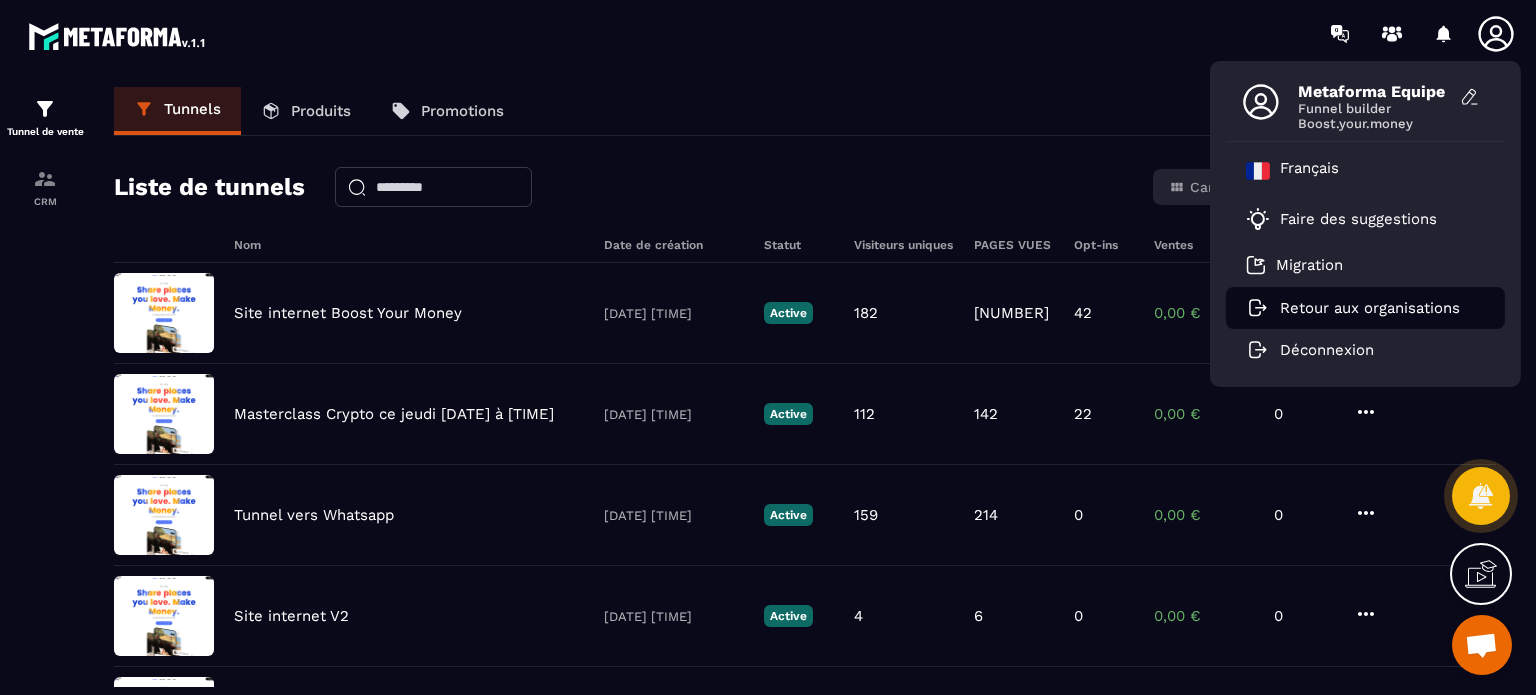 click on "Retour aux organisations" at bounding box center (1370, 308) 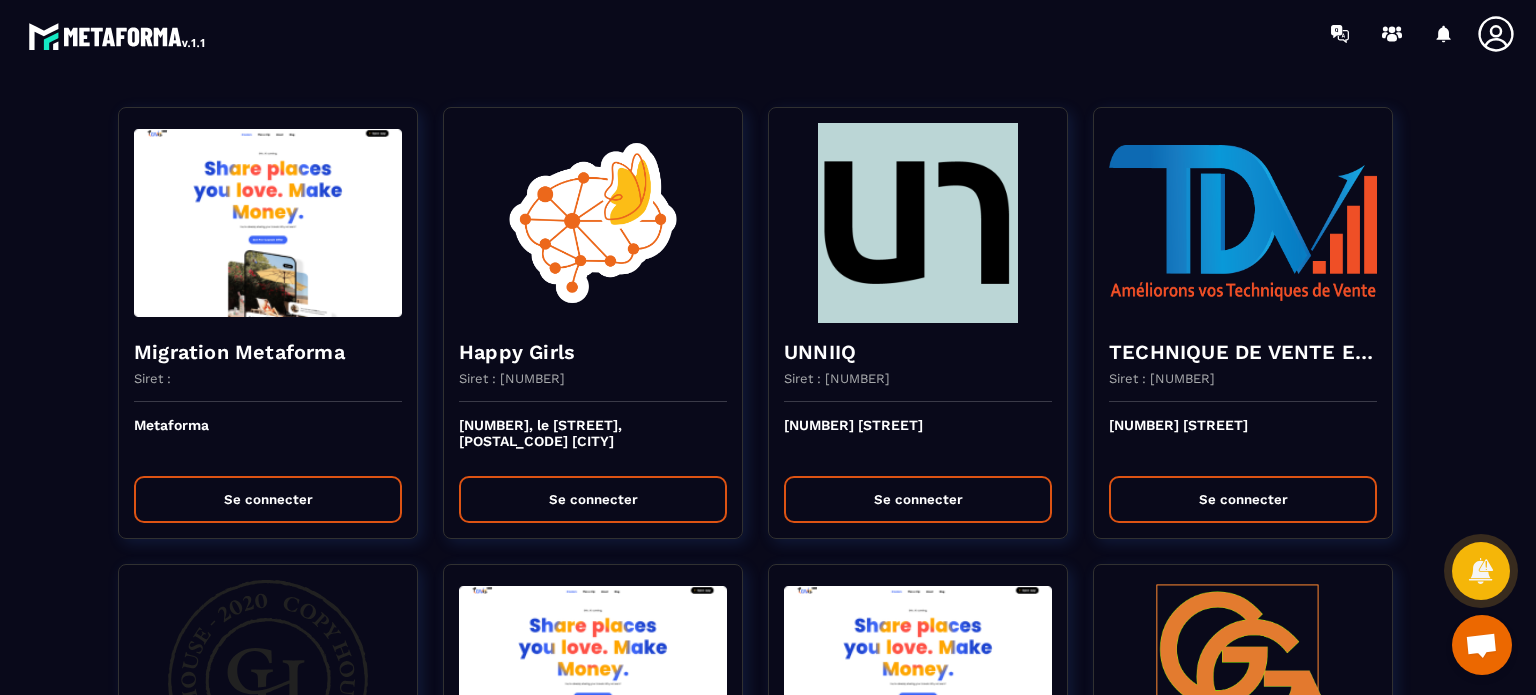click on "Migration Metaforma Siret : Metaforma Se connecter Happy Girls Siret : [NUMBER] [NUMBER], le [STREET], [POSTAL_CODE] [CITY] Se connecter UNNIIQ Siret : [NUMBER] [NUMBER] [STREET] Se connecter TECHNIQUE DE VENTE EDITION Siret : [NUMBER] [NUMBER] [STREET] Se connecter Copy House Siret : [NUMBER] [NUMBER] [STREET] Se connecter Allianceimmo Suisse Siret : [STREET] [NUMBER] Se connecter SOLUTIONS ET MANAGERS Siret : [NUMBER] [NUMBER] [STREET]-[POSTAL_CODE] [CITY] Se connecter prepabloc Siret : [NUMBER] [NUMBER], [STREET] [STREET_NAME] Se connecter Et si on s'posait ? Siret : [NUMBER] [NUMBER] [STREET] Se connecter KILUKRU Siret : [NUMBER] [NUMBER] [STREET] Se connecter SARL ORGONITES Siret : [NUMBER] [NUMBER] [STREET] Se connecter MANUELA ROSSELL Siret : [NUMBER] [NUMBER] [STREET] Se connecter Aligner Siret : [NUMBER] [NUMBER] [STREET] [POSTAL_CODE] [CITY] Se connecter BR FORMATIONS Siret : [NUMBER] [CITY]" at bounding box center (768, 2660) 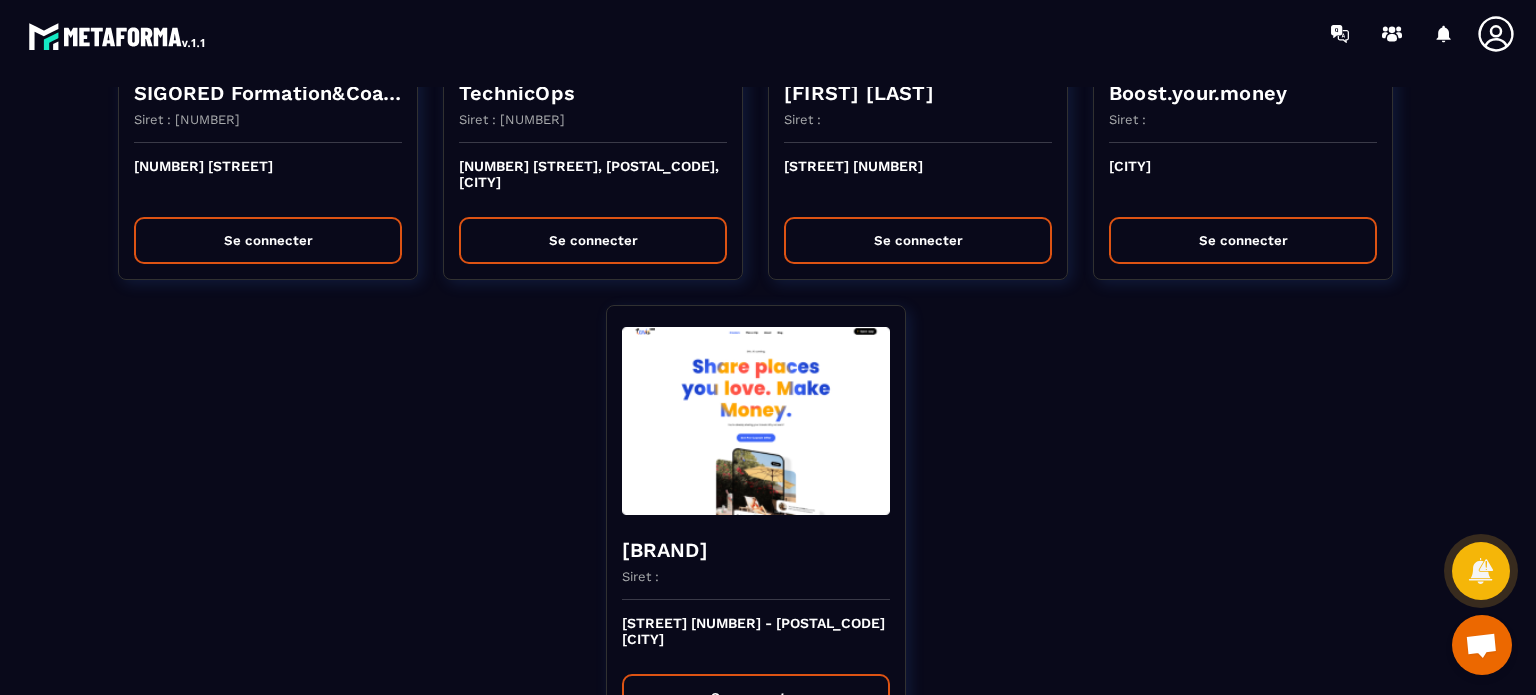 scroll, scrollTop: 4508, scrollLeft: 0, axis: vertical 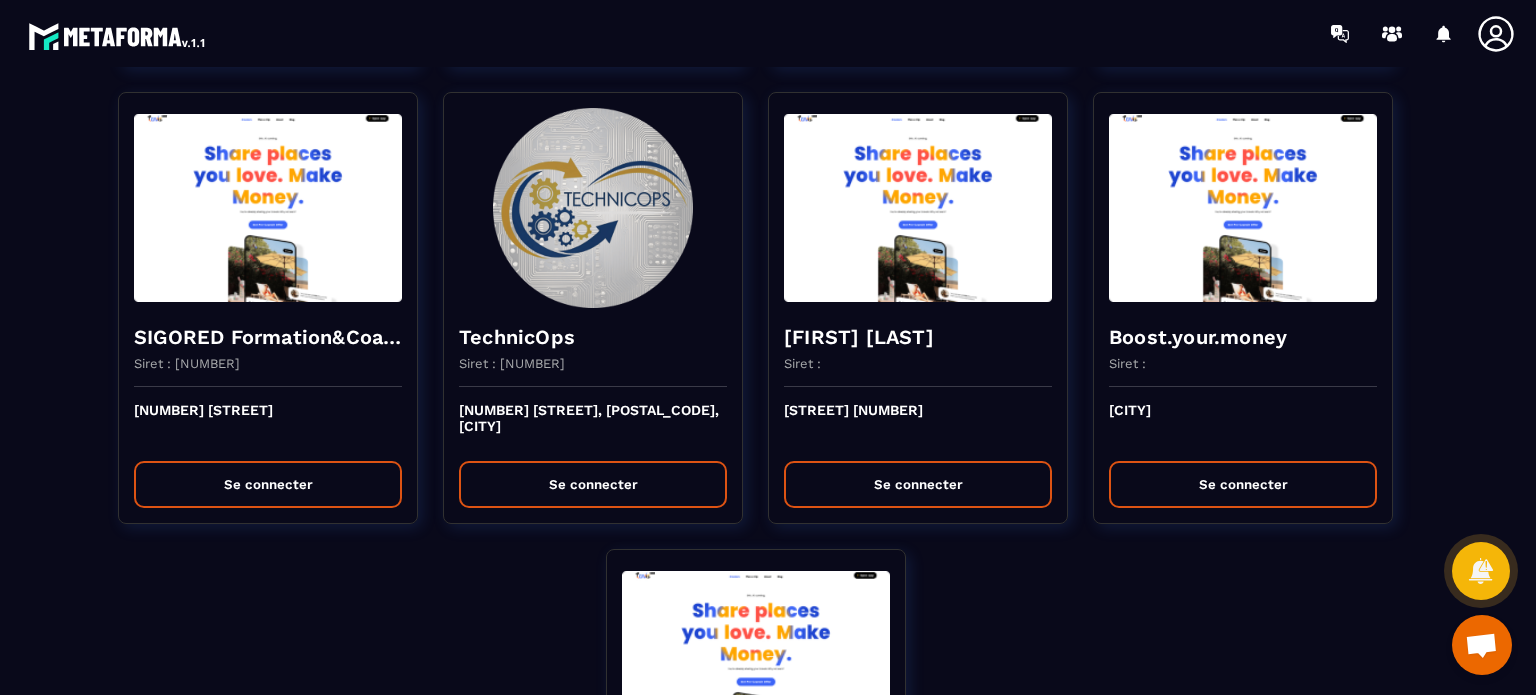 click on "Migration Metaforma Siret : Metaforma Se connecter Happy Girls Siret : [NUMBER] [NUMBER], le [STREET], [POSTAL_CODE] [CITY] Se connecter UNNIIQ Siret : [NUMBER] [NUMBER] [STREET] Se connecter TECHNIQUE DE VENTE EDITION Siret : [NUMBER] [NUMBER] [STREET] Se connecter Copy House Siret : [NUMBER] [NUMBER] [STREET] Se connecter Allianceimmo Suisse Siret : [STREET] [NUMBER] Se connecter SOLUTIONS ET MANAGERS Siret : [NUMBER] [NUMBER] [STREET]-[POSTAL_CODE] [CITY] Se connecter prepabloc Siret : [NUMBER] [NUMBER], [STREET] [STREET_NAME] Se connecter Et si on s'posait ? Siret : [NUMBER] [NUMBER] [STREET] Se connecter KILUKRU Siret : [NUMBER] [NUMBER] [STREET] Se connecter SARL ORGONITES Siret : [NUMBER] [NUMBER] [STREET] Se connecter MANUELA ROSSELL Siret : [NUMBER] [NUMBER] [STREET] Se connecter Aligner Siret : [NUMBER] [NUMBER] [STREET] [POSTAL_CODE] [CITY] Se connecter BR FORMATIONS Siret : [NUMBER] [CITY]" at bounding box center [768, -1468] 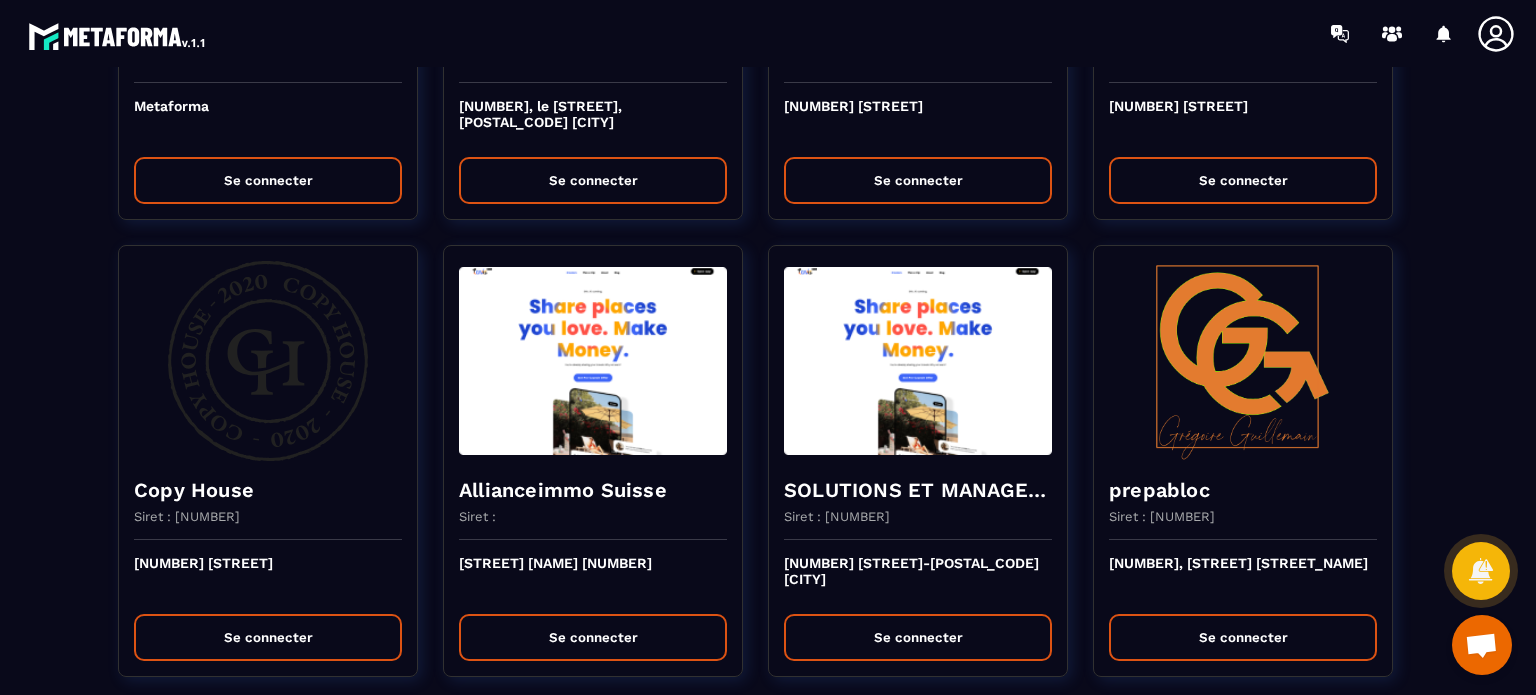 scroll, scrollTop: 7, scrollLeft: 0, axis: vertical 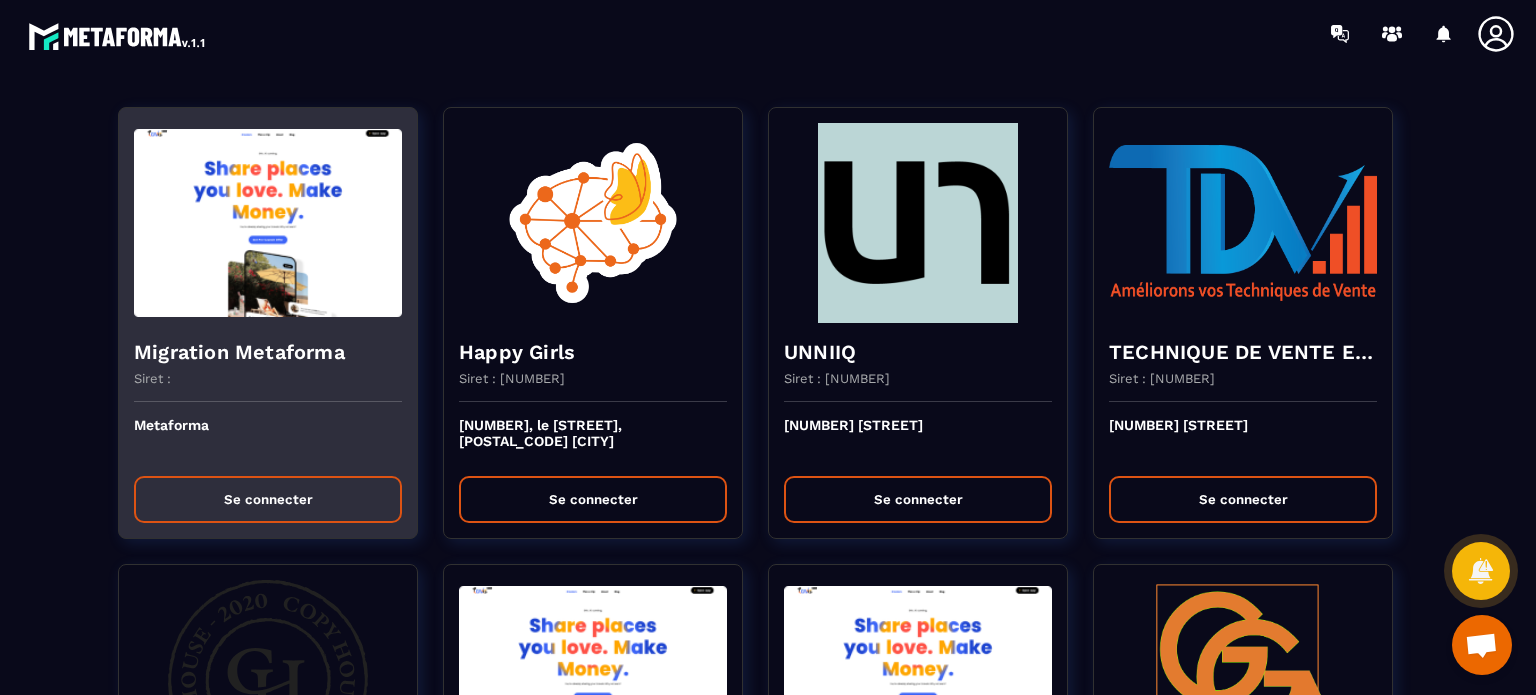 click on "Se connecter" at bounding box center (268, 499) 